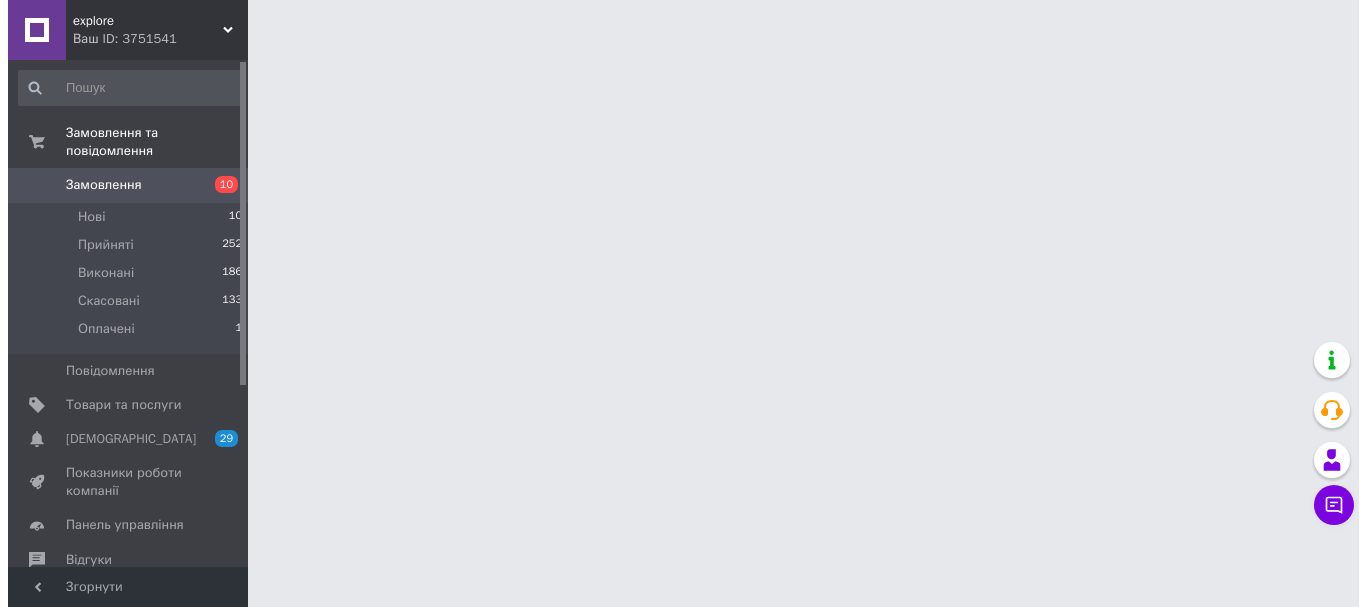 scroll, scrollTop: 0, scrollLeft: 0, axis: both 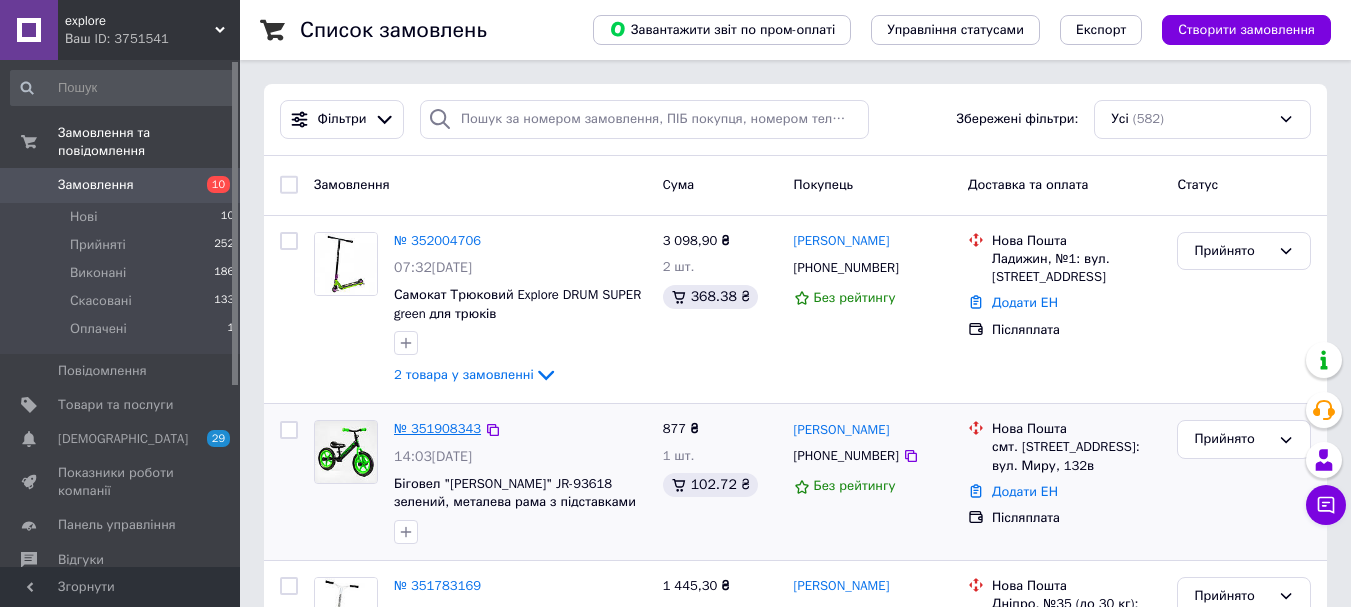 click on "№ 351908343" at bounding box center (437, 428) 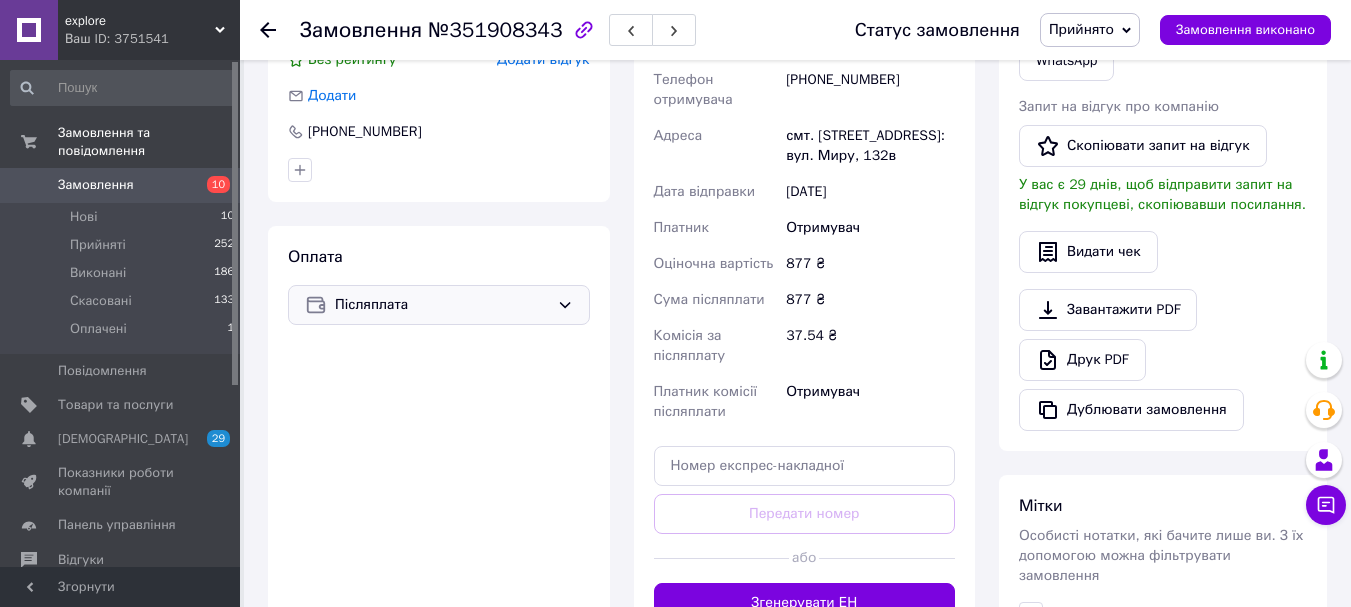 scroll, scrollTop: 500, scrollLeft: 0, axis: vertical 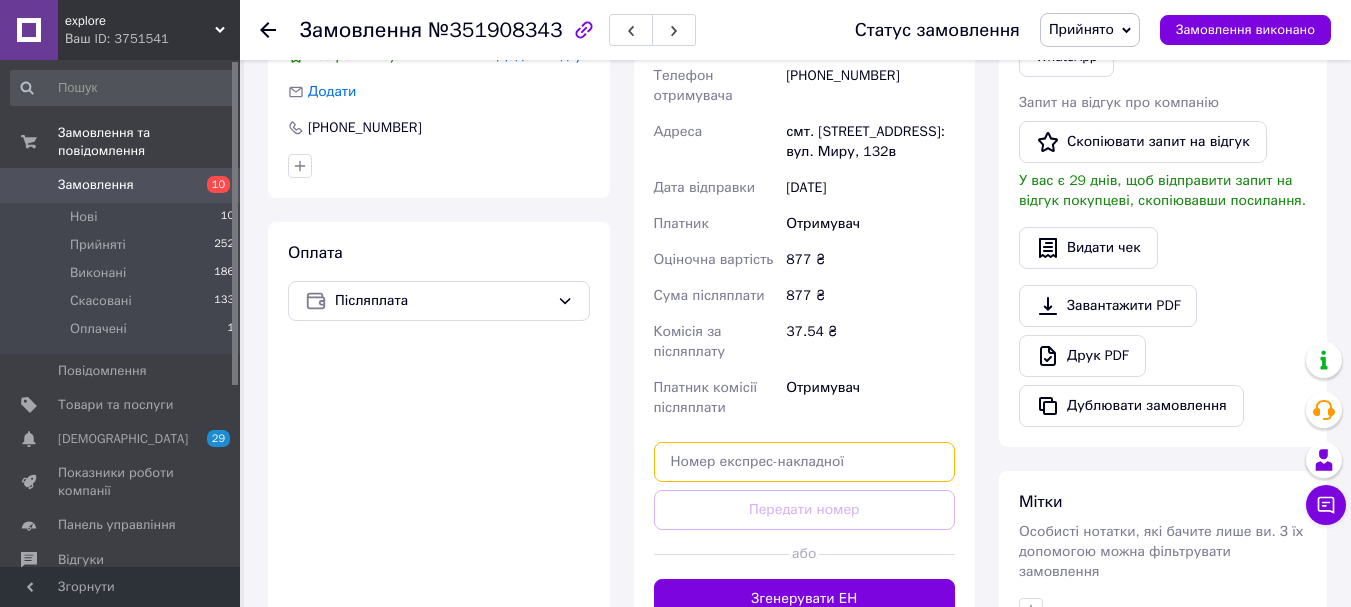 click at bounding box center (805, 462) 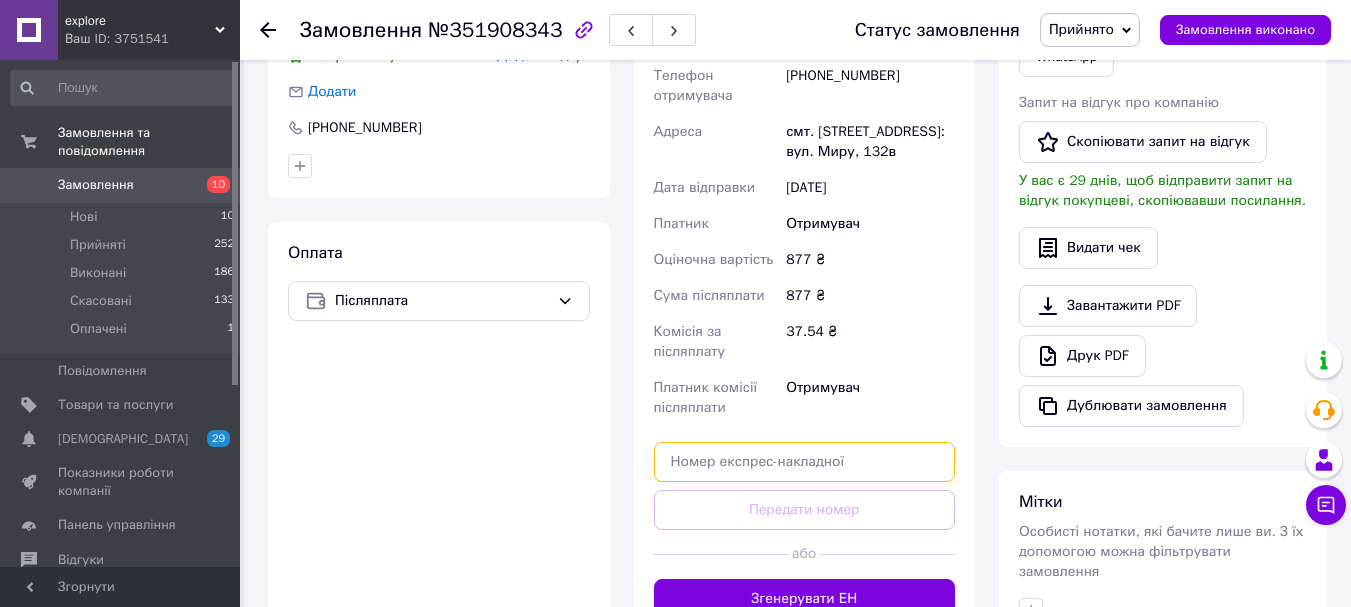 paste on "20451202548507" 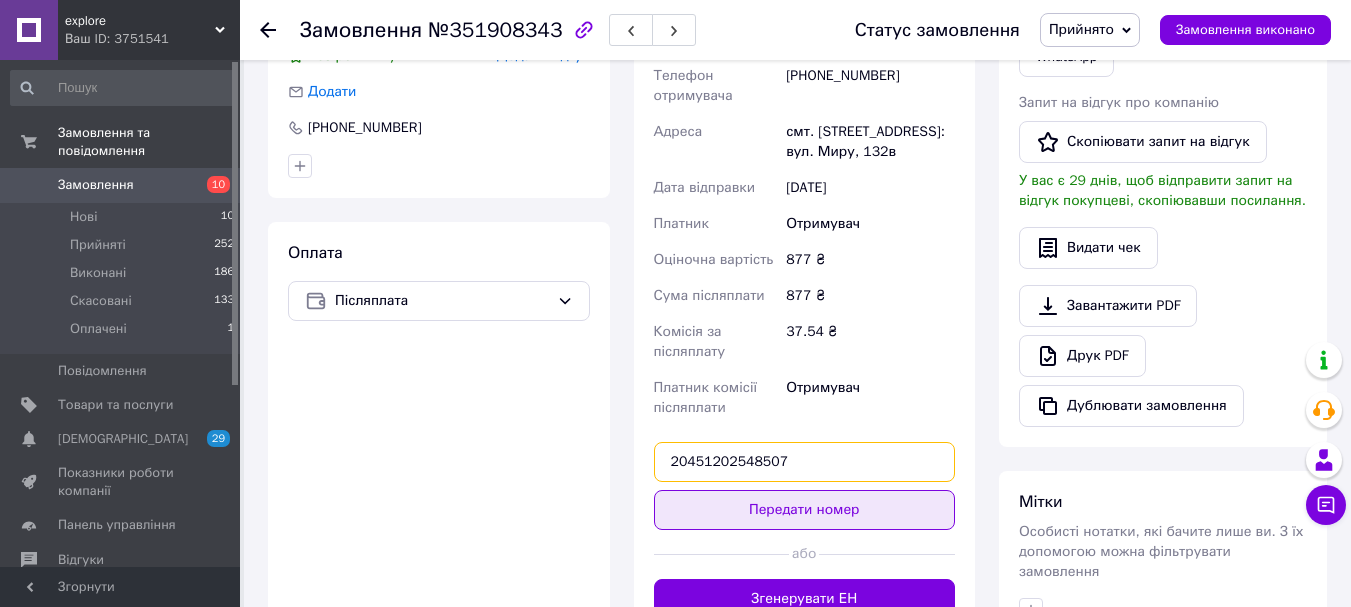 type on "20451202548507" 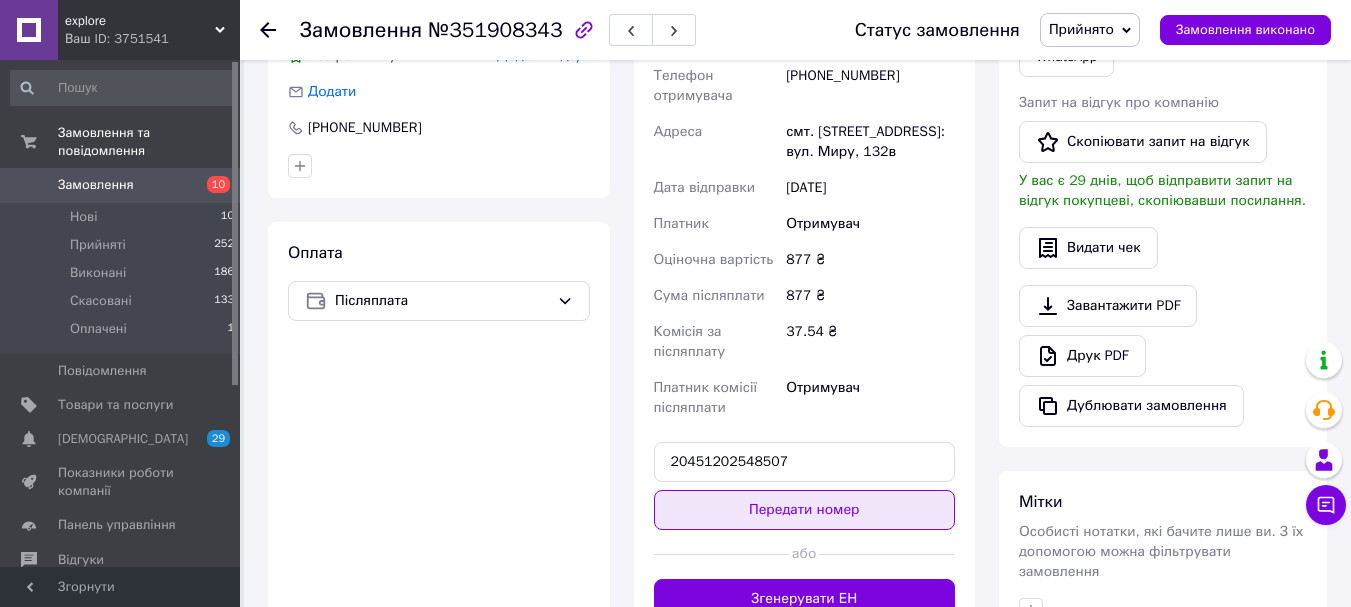 click on "Передати номер" at bounding box center (805, 510) 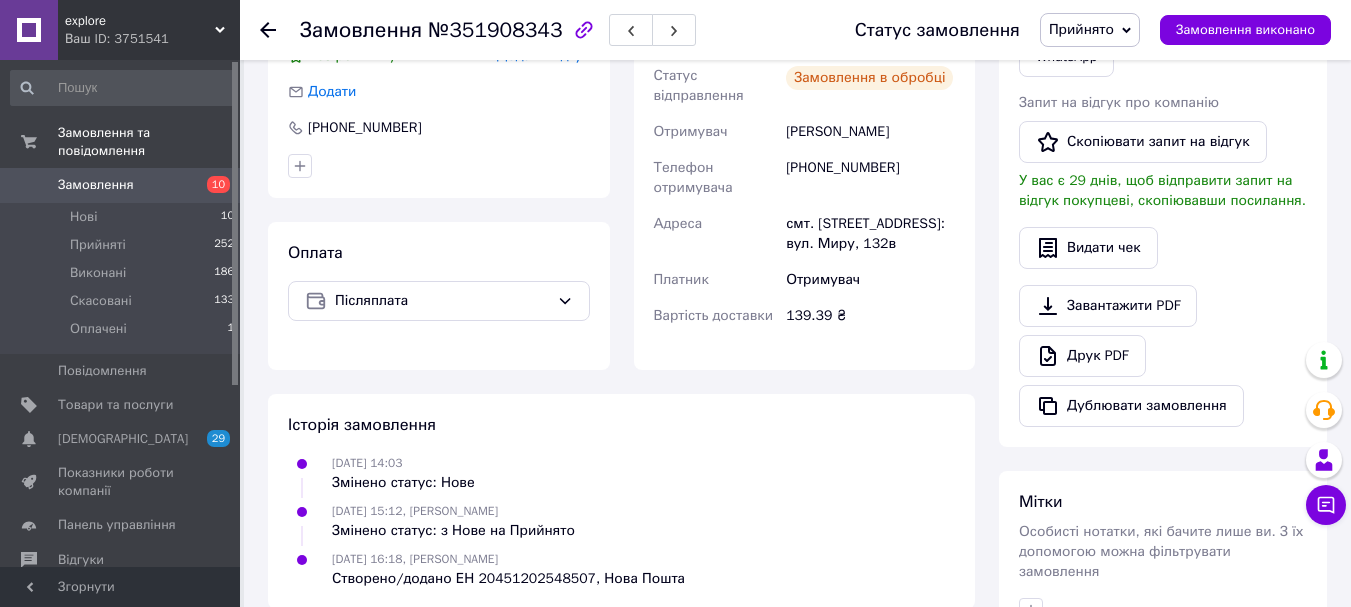 scroll, scrollTop: 400, scrollLeft: 0, axis: vertical 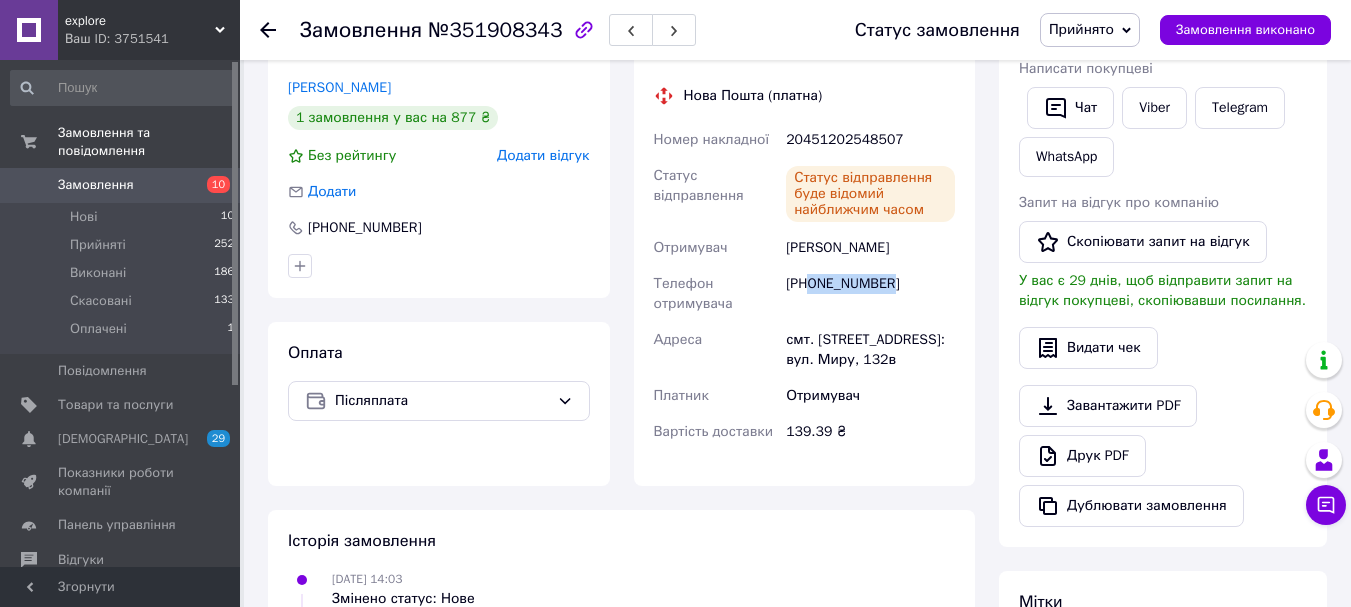 drag, startPoint x: 880, startPoint y: 268, endPoint x: 811, endPoint y: 268, distance: 69 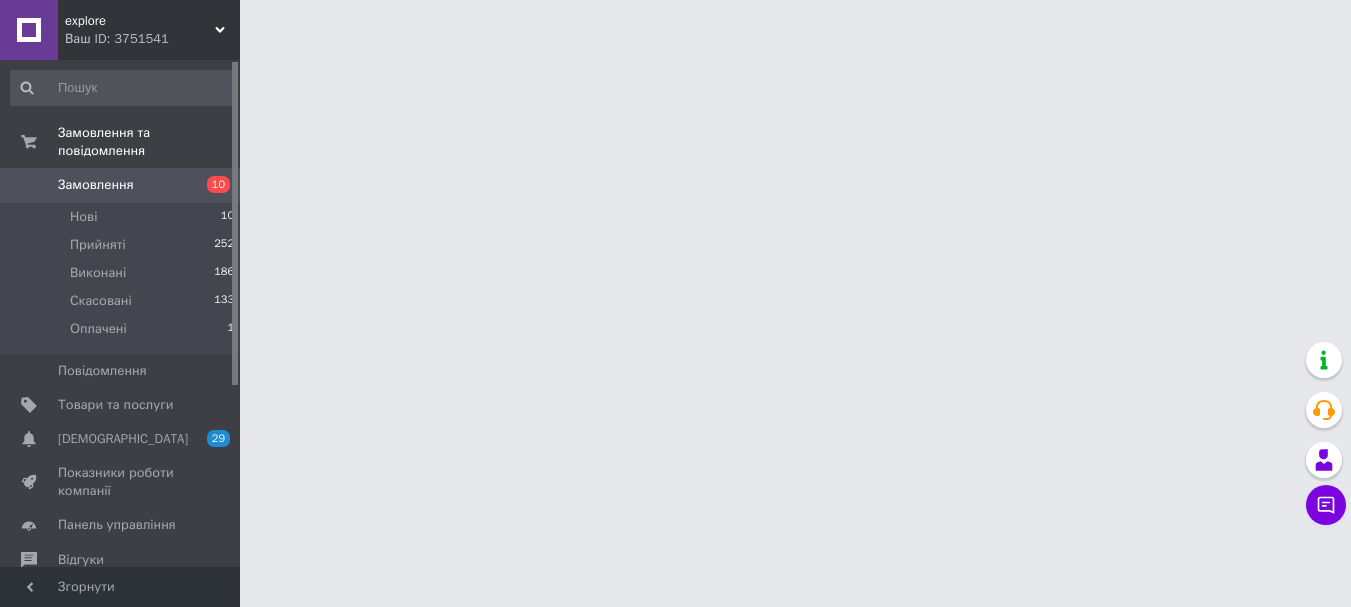 scroll, scrollTop: 0, scrollLeft: 0, axis: both 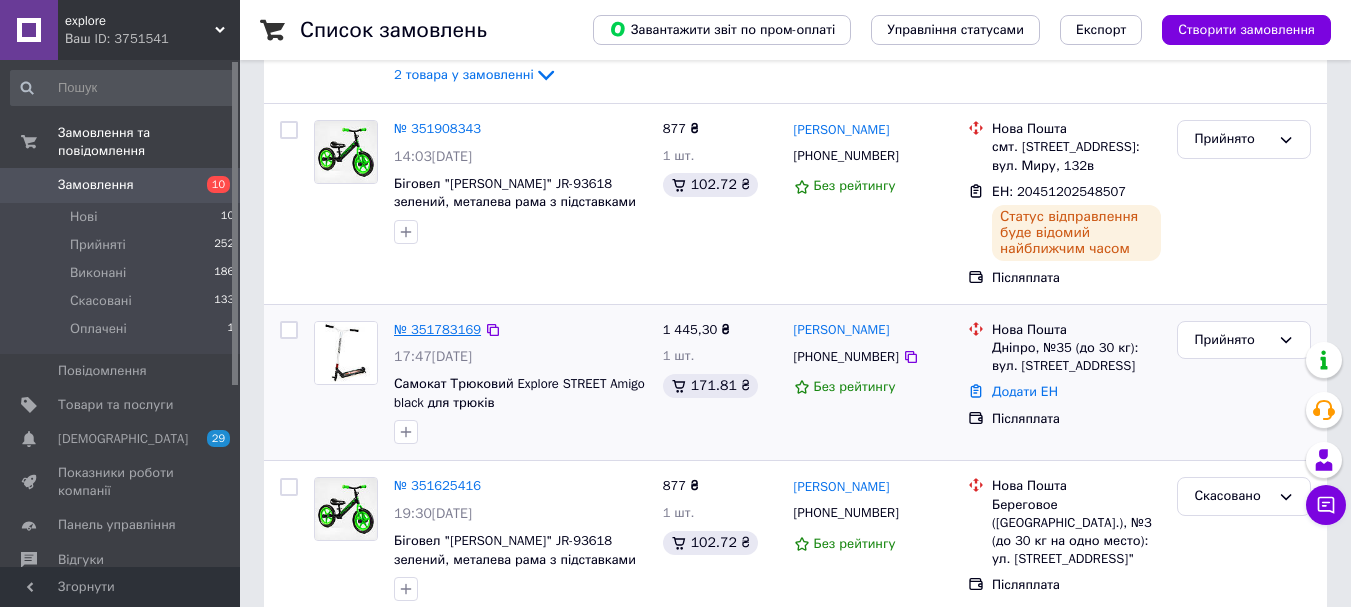 click on "№ 351783169" at bounding box center (437, 329) 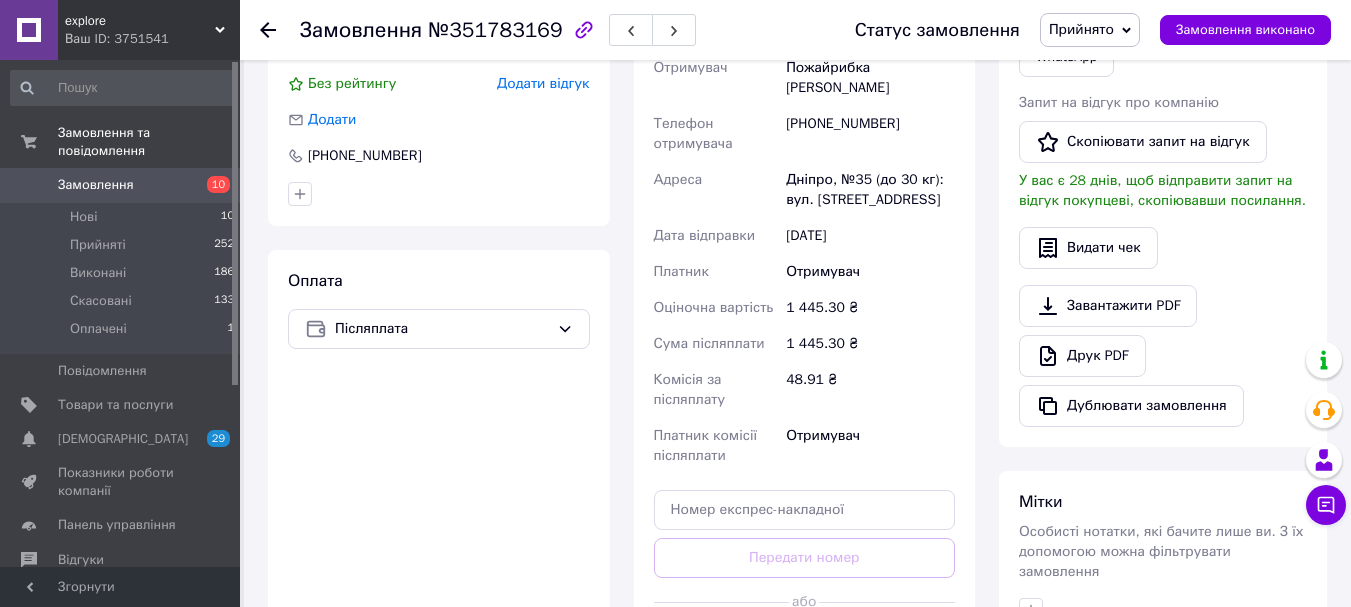 scroll, scrollTop: 700, scrollLeft: 0, axis: vertical 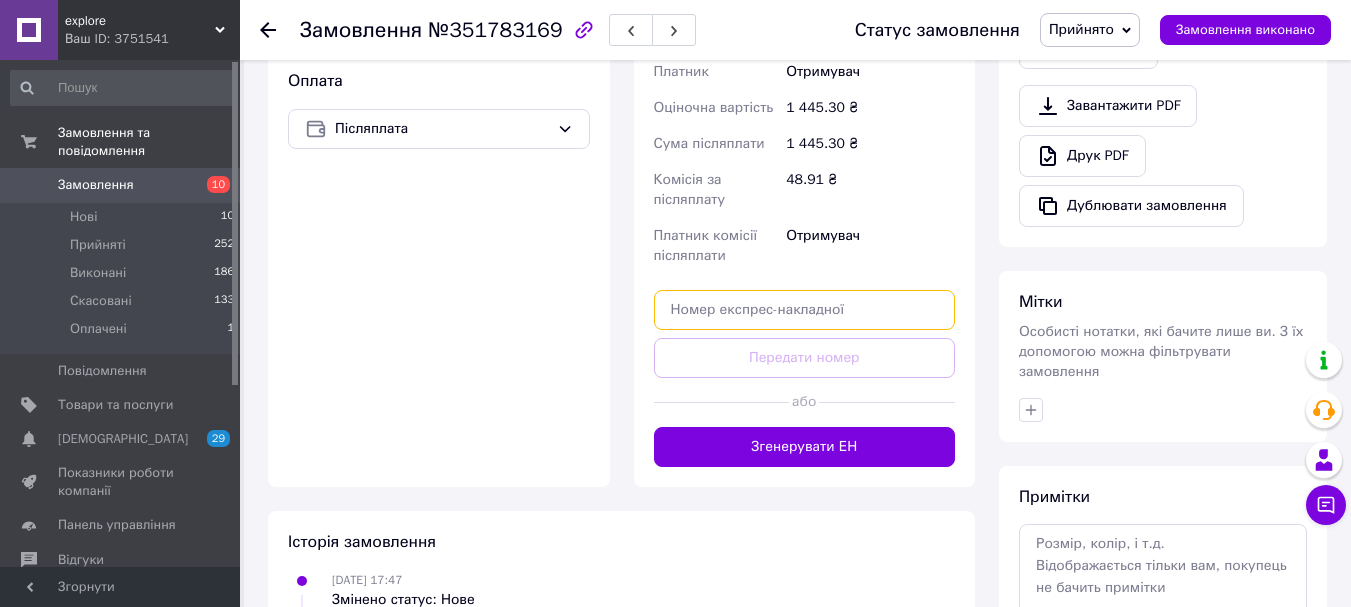 click at bounding box center (805, 310) 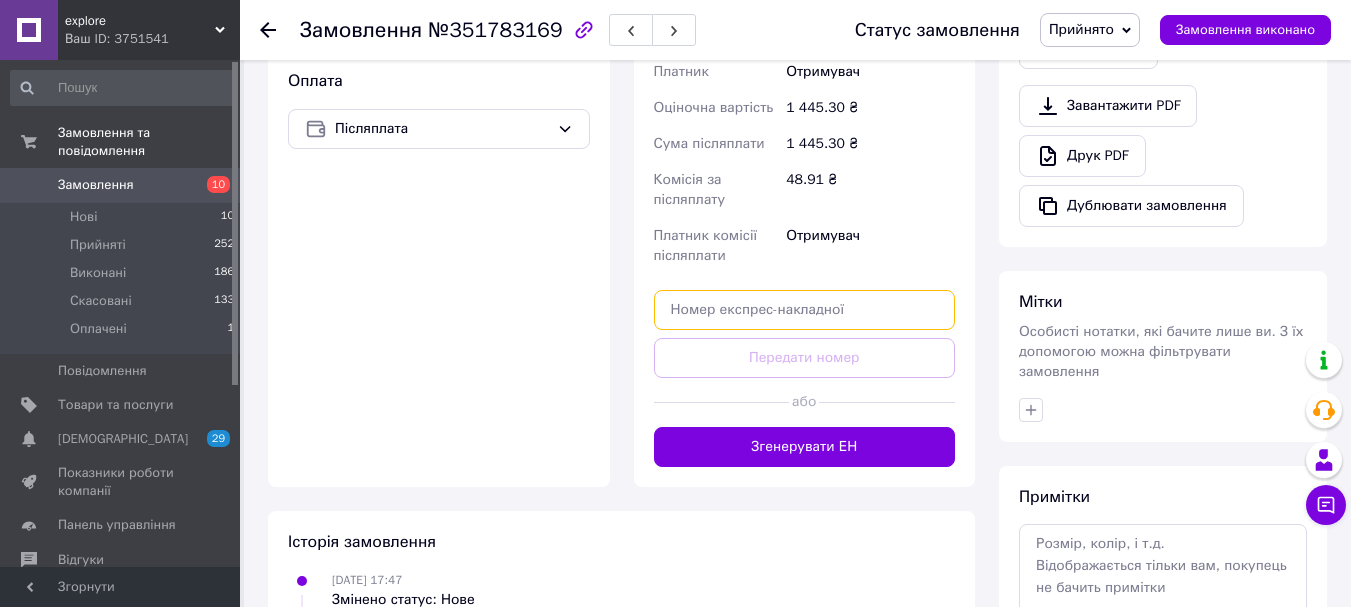 paste on "20451202554100" 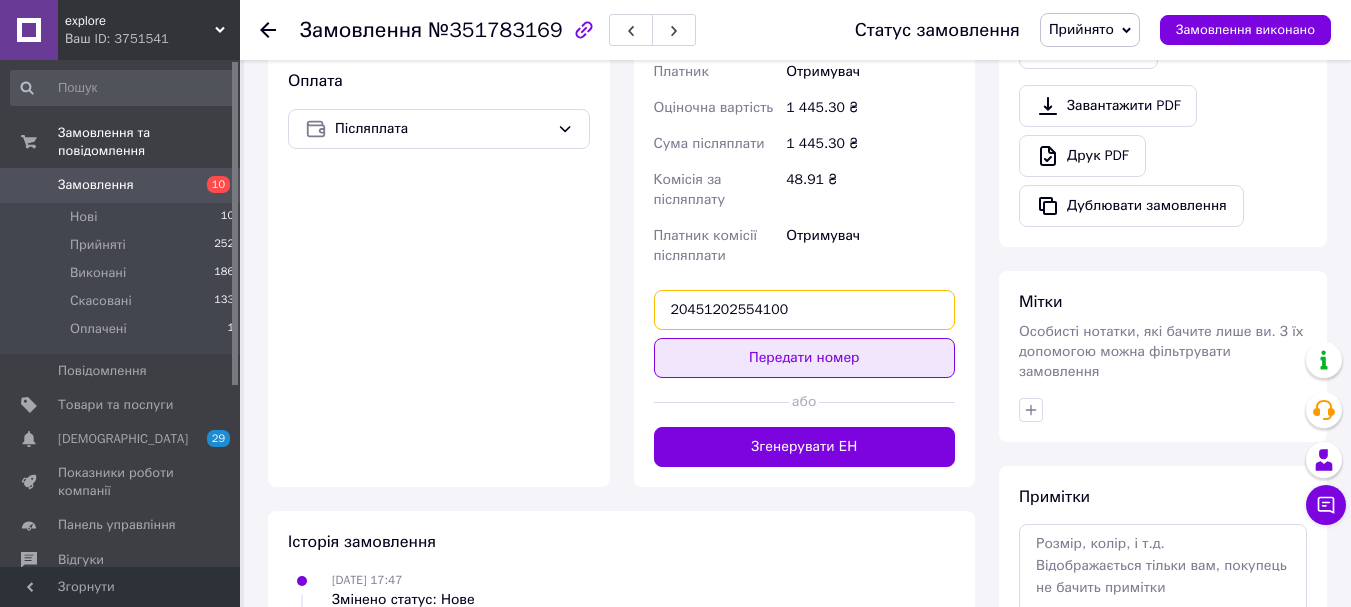 type on "20451202554100" 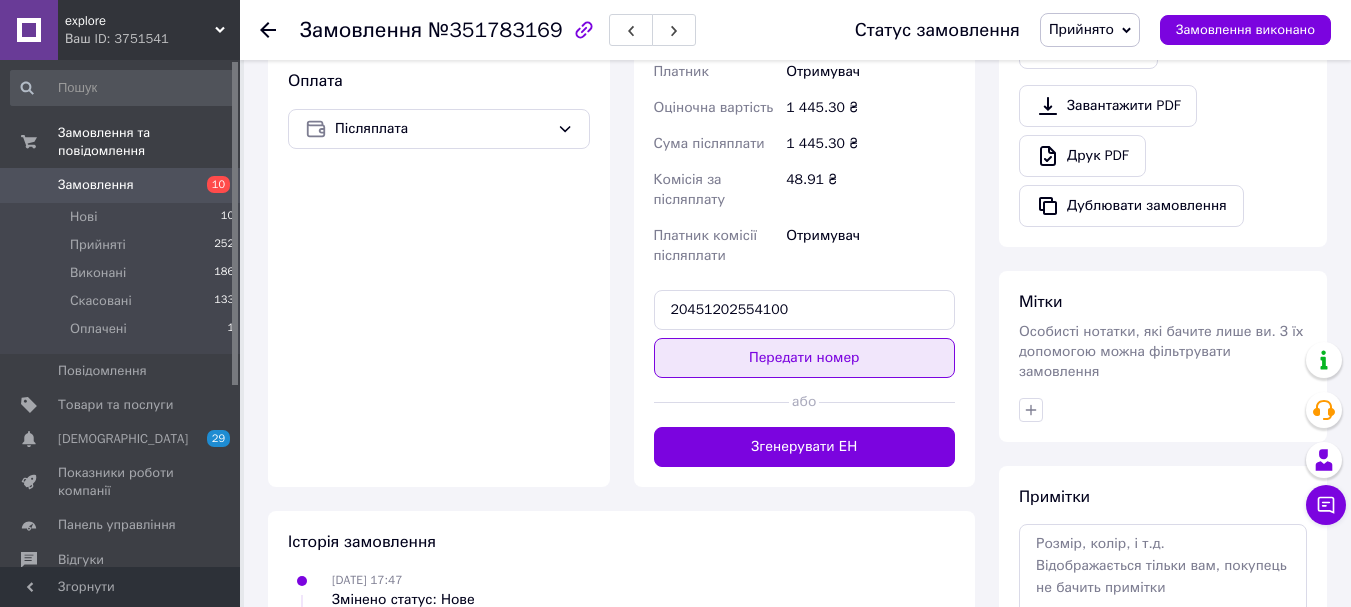 click on "Передати номер" at bounding box center (805, 358) 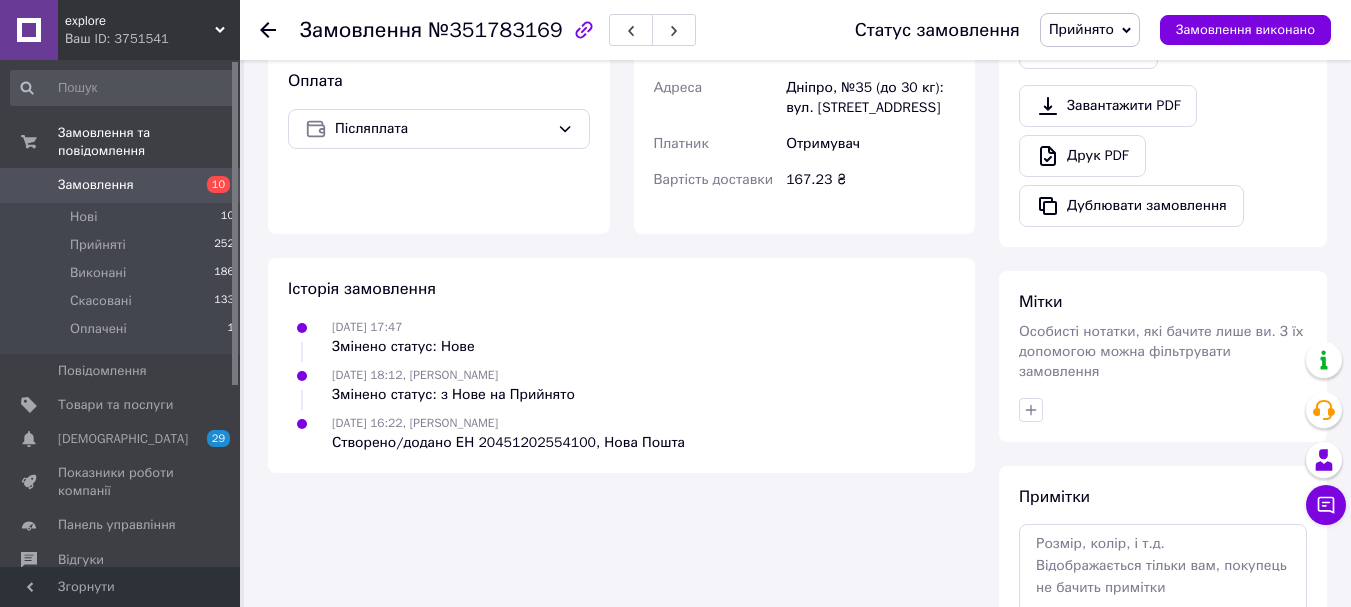 click on "Замовлення" at bounding box center (96, 185) 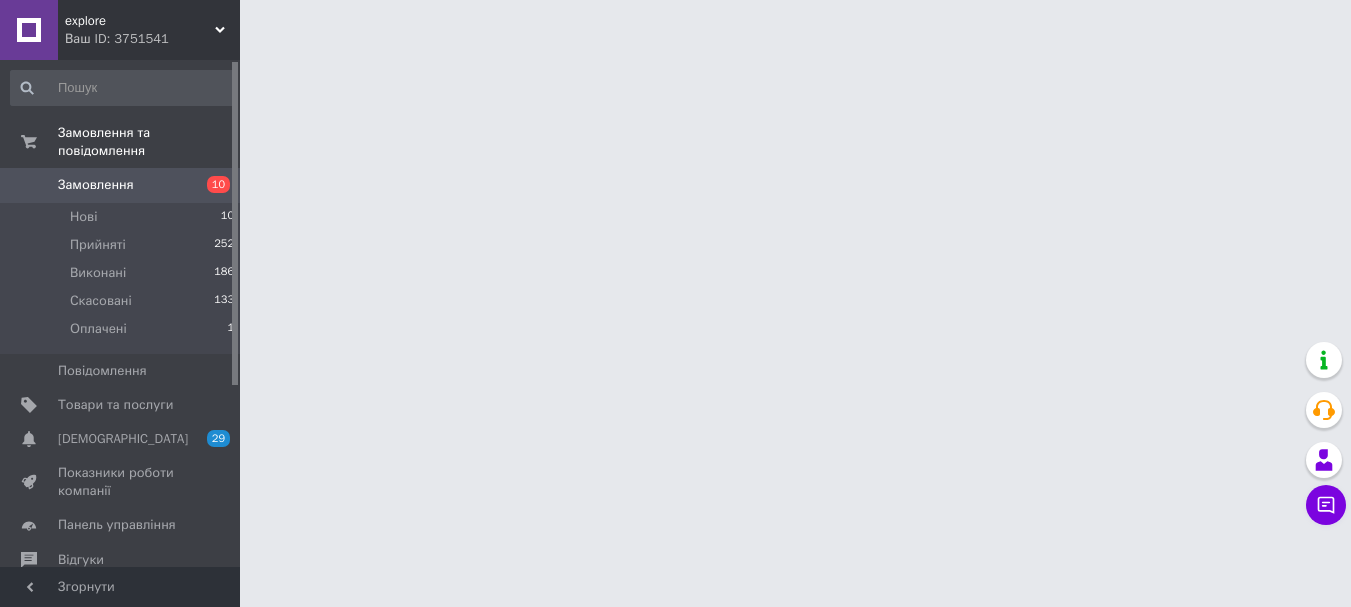 scroll, scrollTop: 0, scrollLeft: 0, axis: both 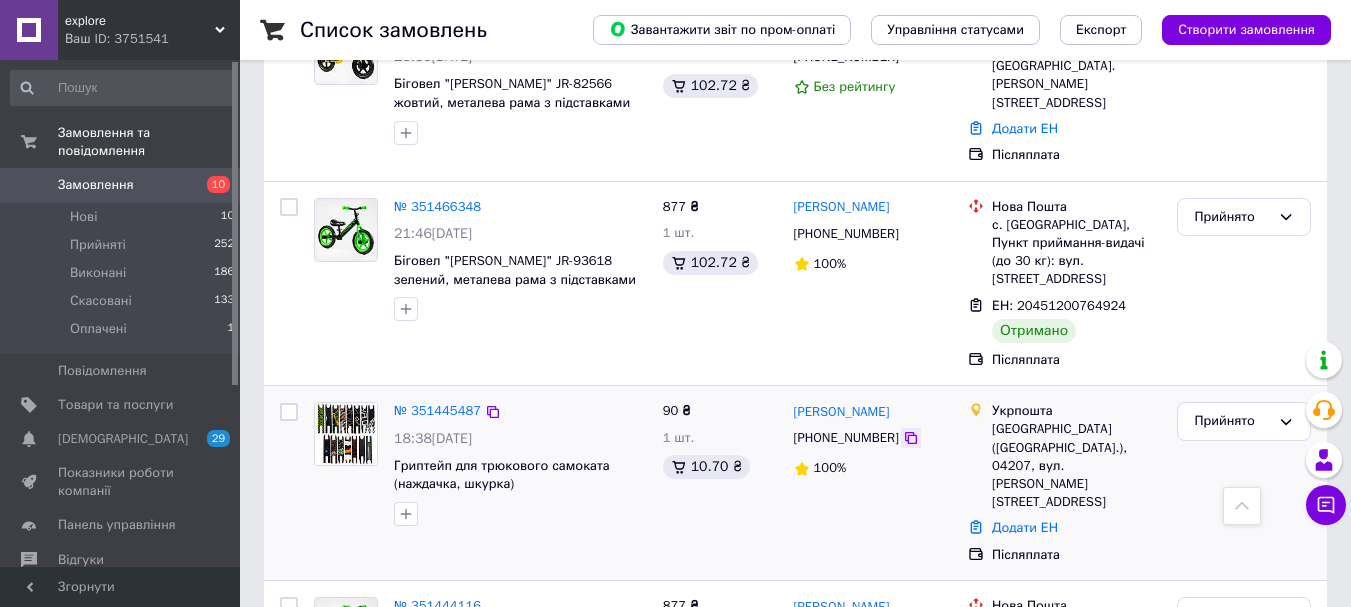 click 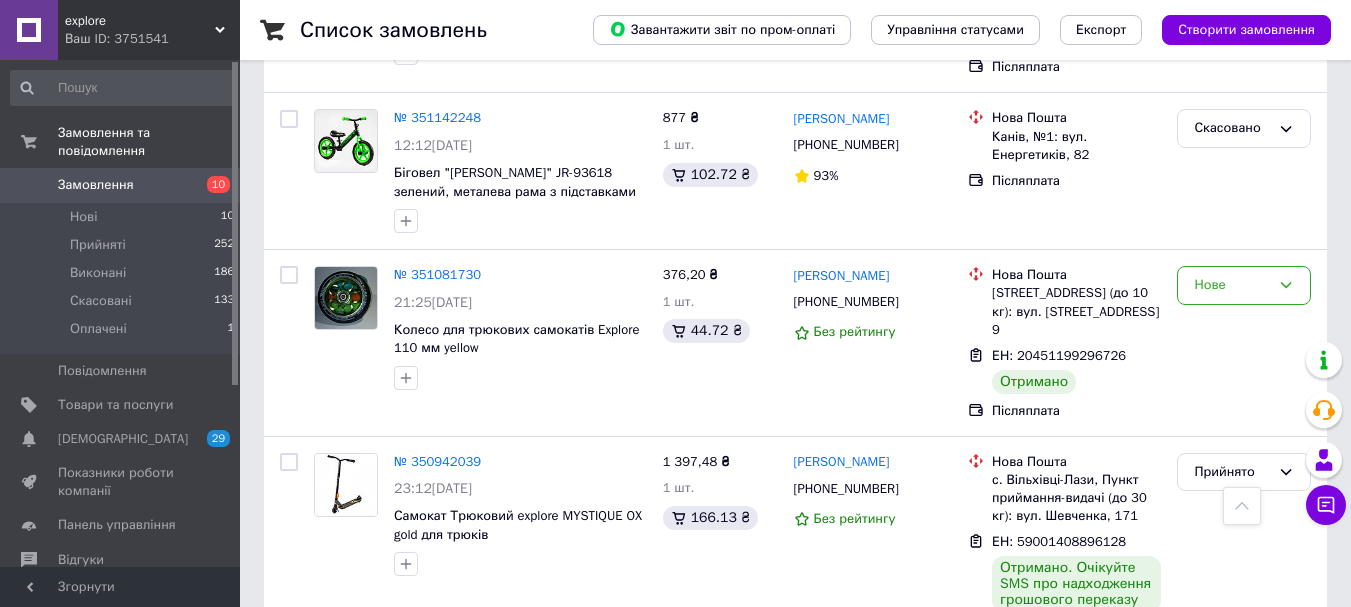 scroll, scrollTop: 3348, scrollLeft: 0, axis: vertical 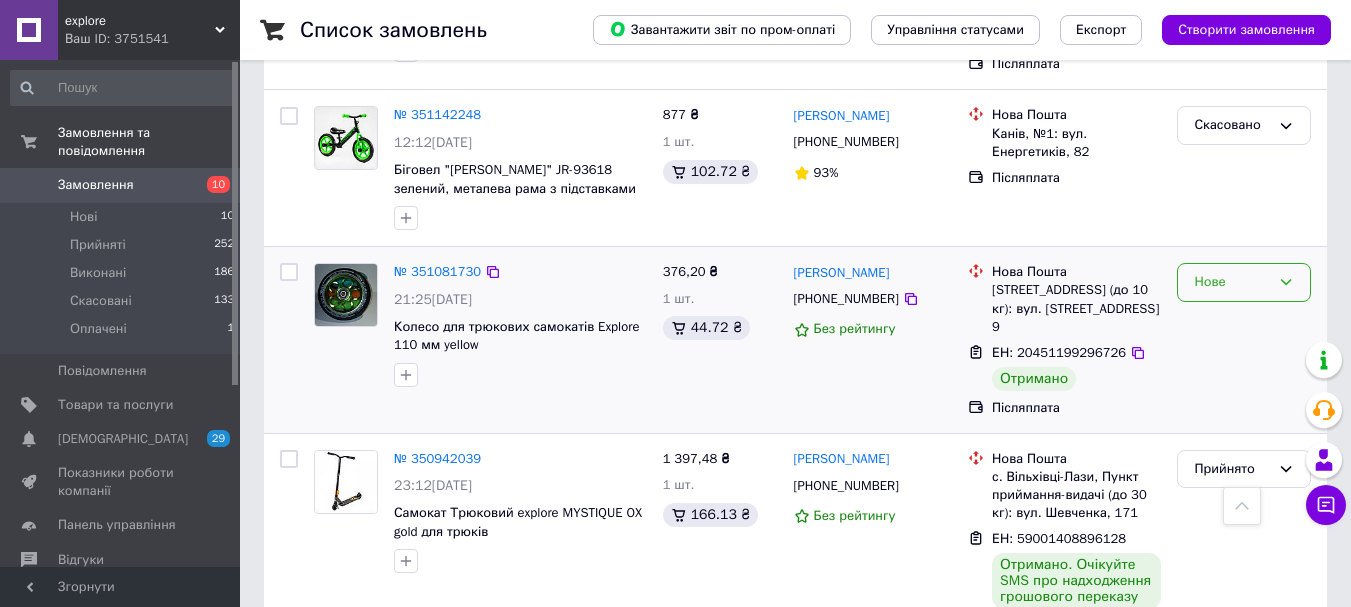 click on "Нове" at bounding box center [1244, 282] 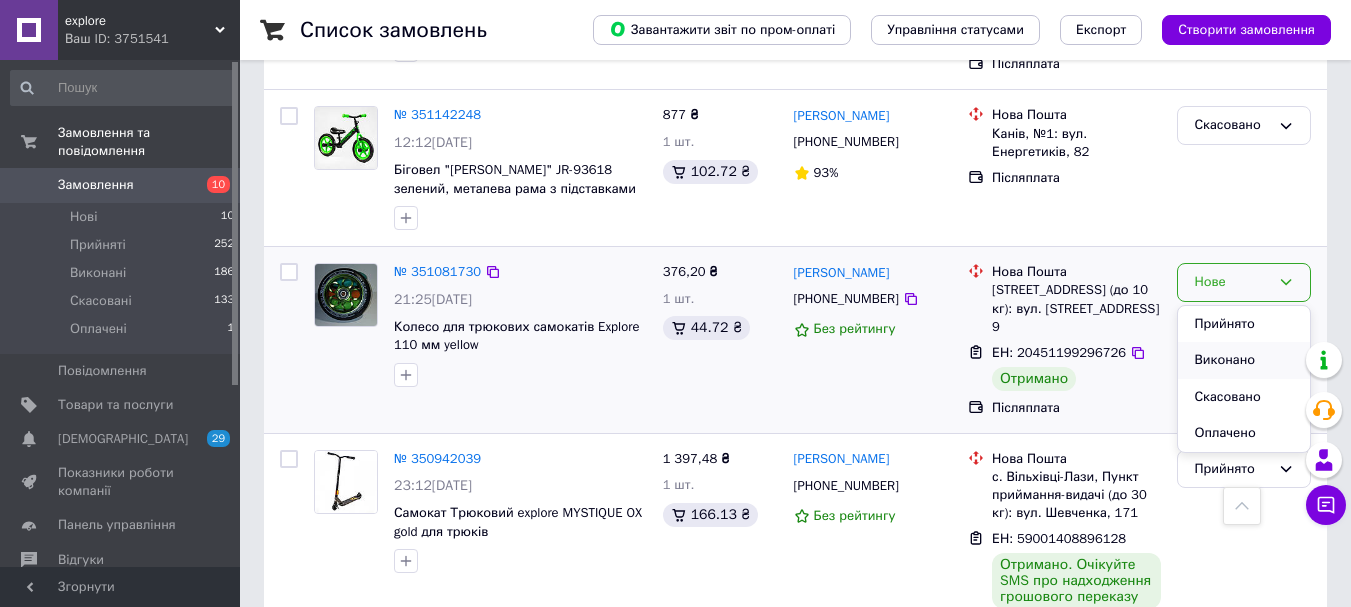 click on "Виконано" at bounding box center (1244, 360) 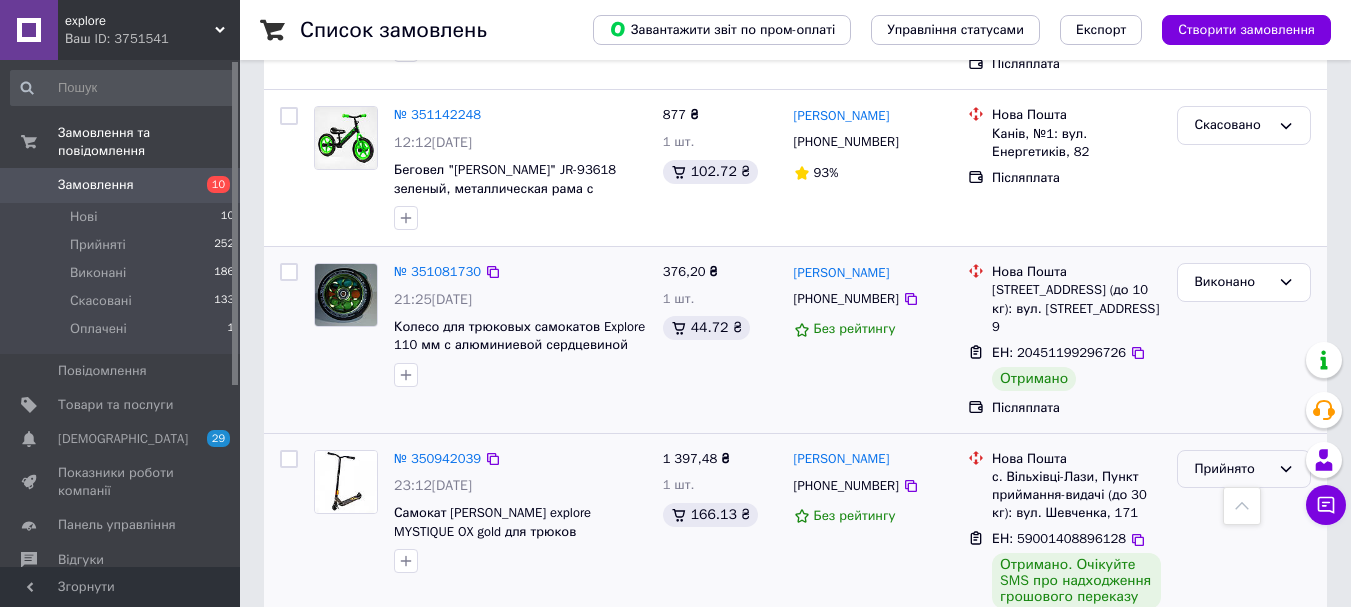 click on "Прийнято" at bounding box center [1232, 469] 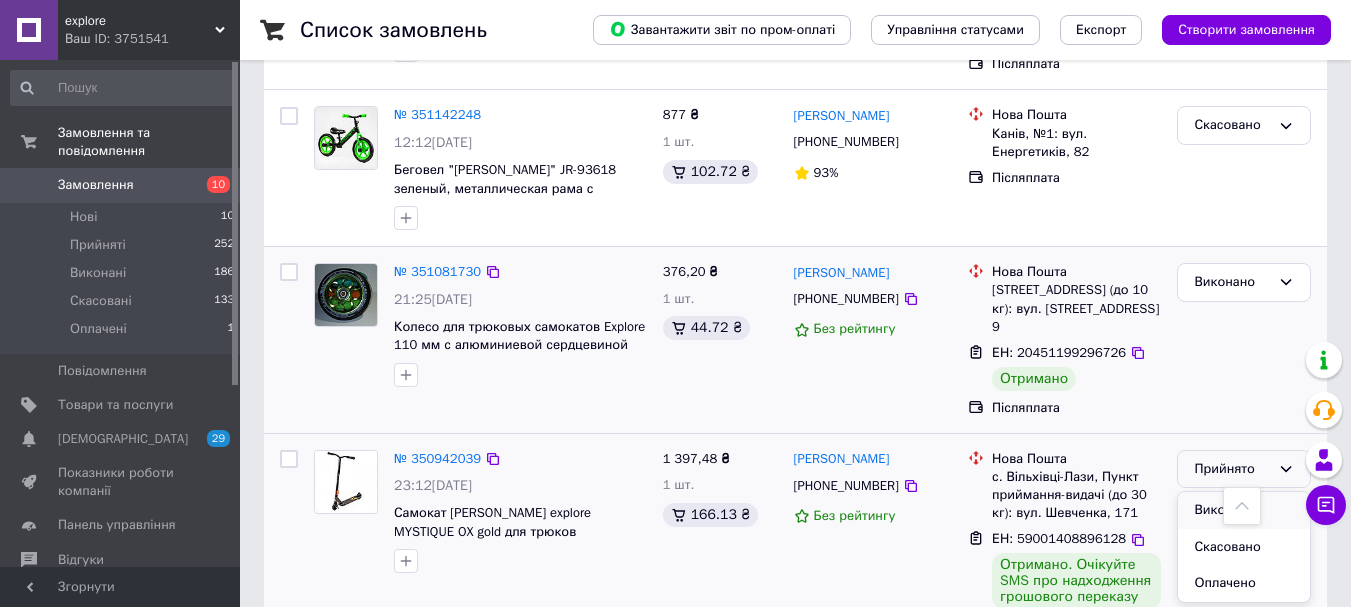 click on "Виконано" at bounding box center (1244, 510) 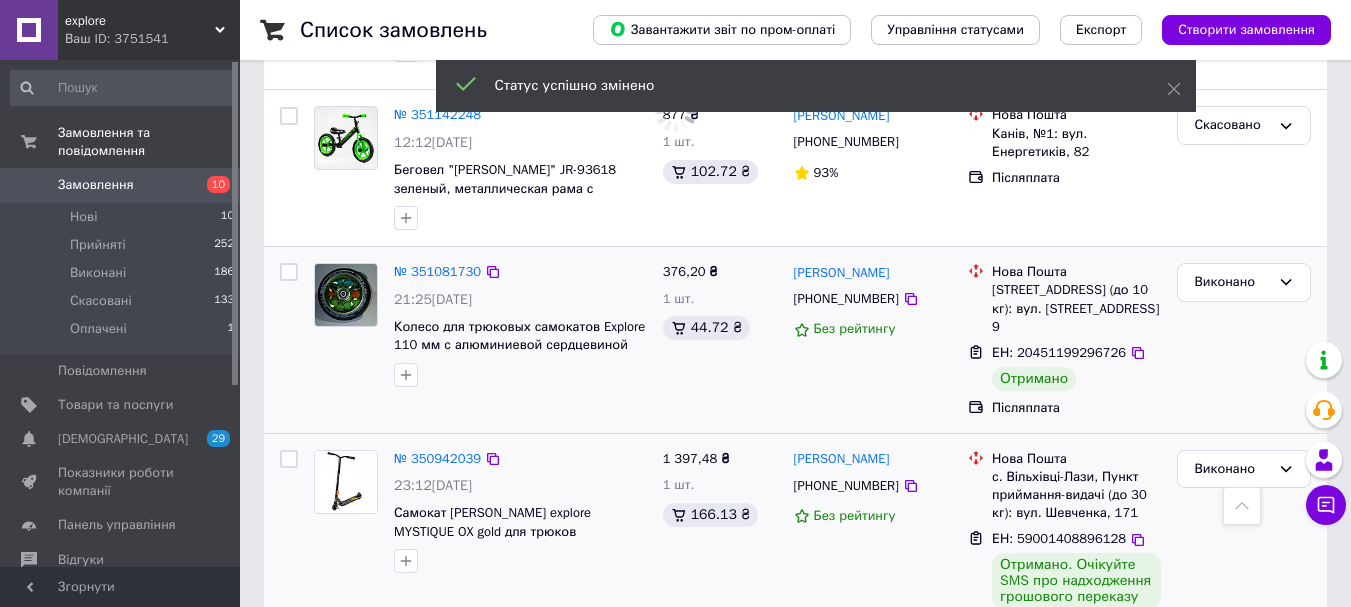 click on "2" at bounding box center (327, 696) 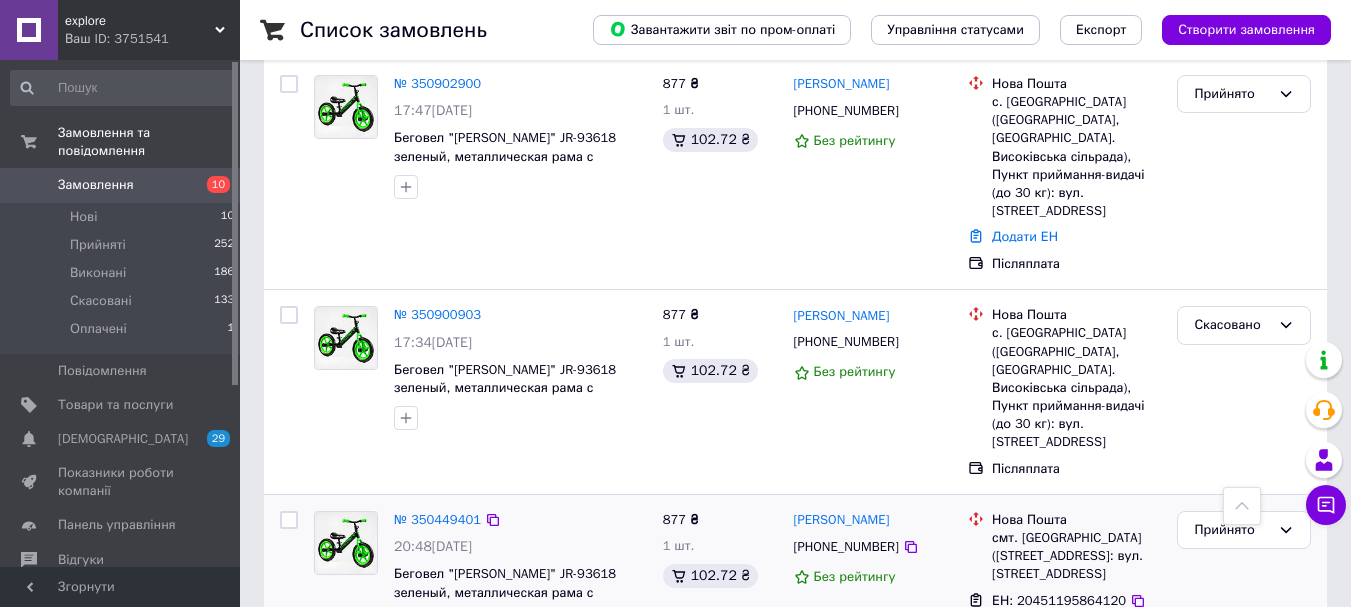 scroll, scrollTop: 300, scrollLeft: 0, axis: vertical 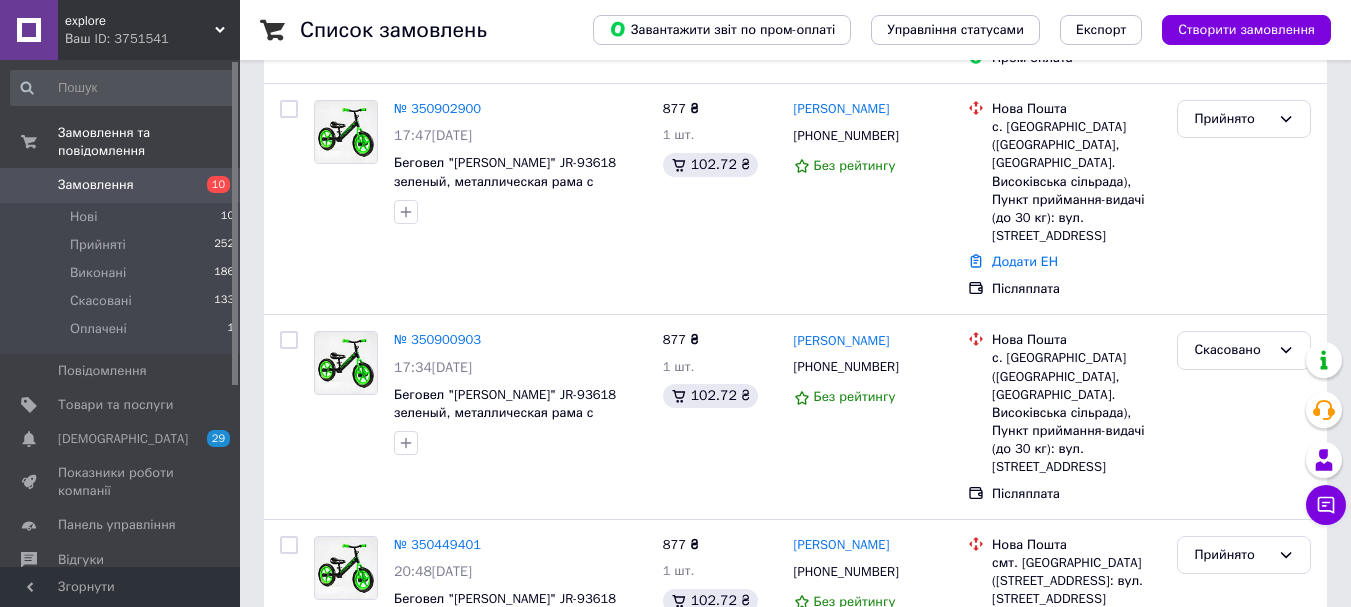 click on "Замовлення" at bounding box center (96, 185) 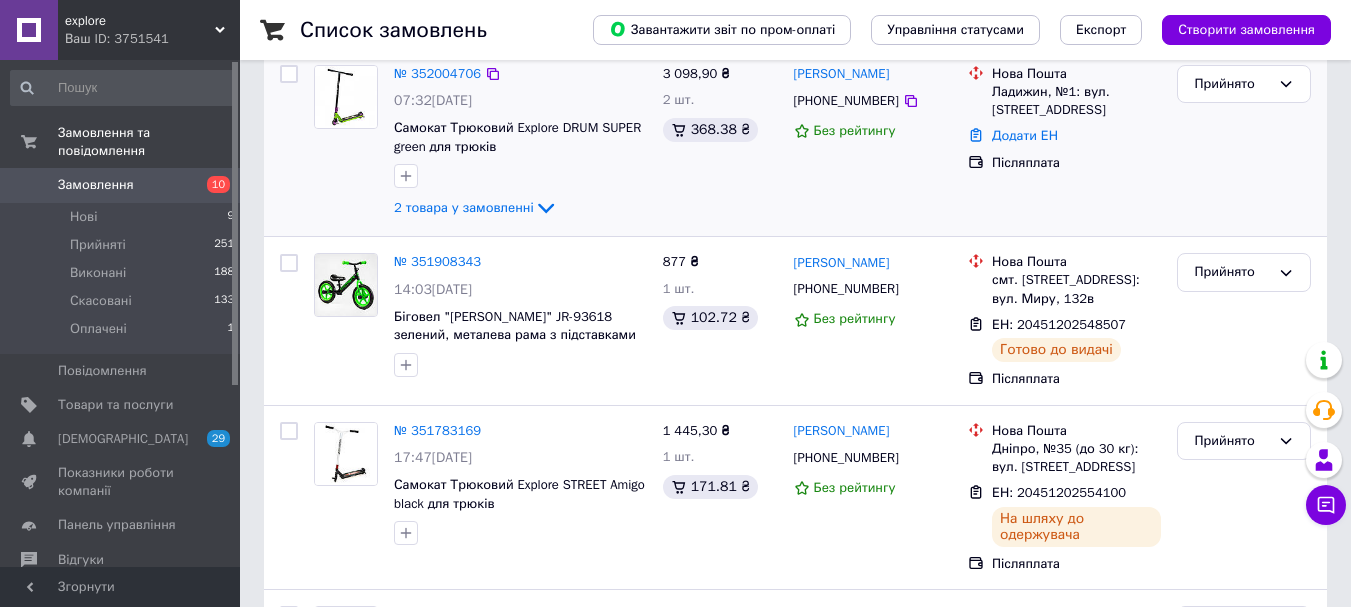 scroll, scrollTop: 400, scrollLeft: 0, axis: vertical 